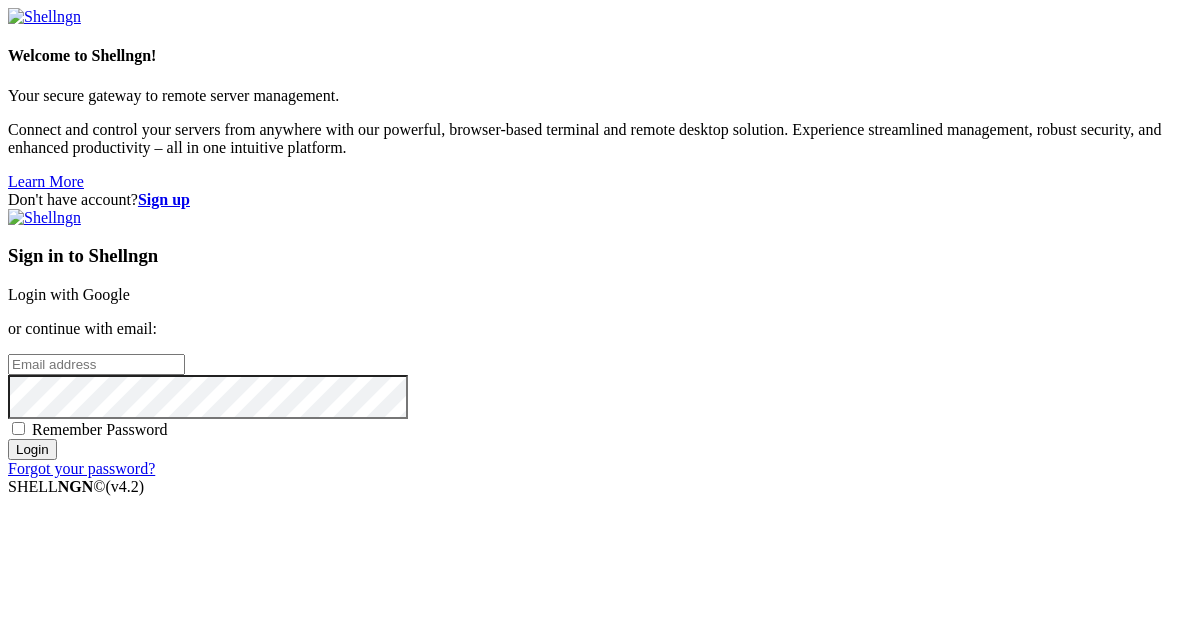 scroll, scrollTop: 0, scrollLeft: 0, axis: both 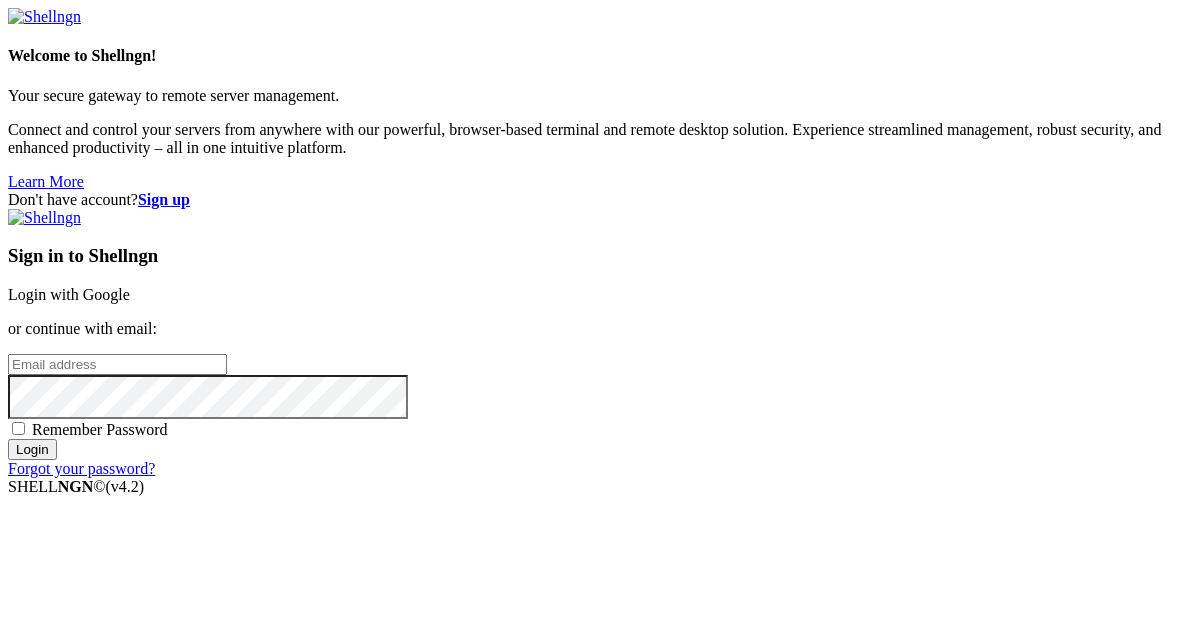 click at bounding box center (8, 363) 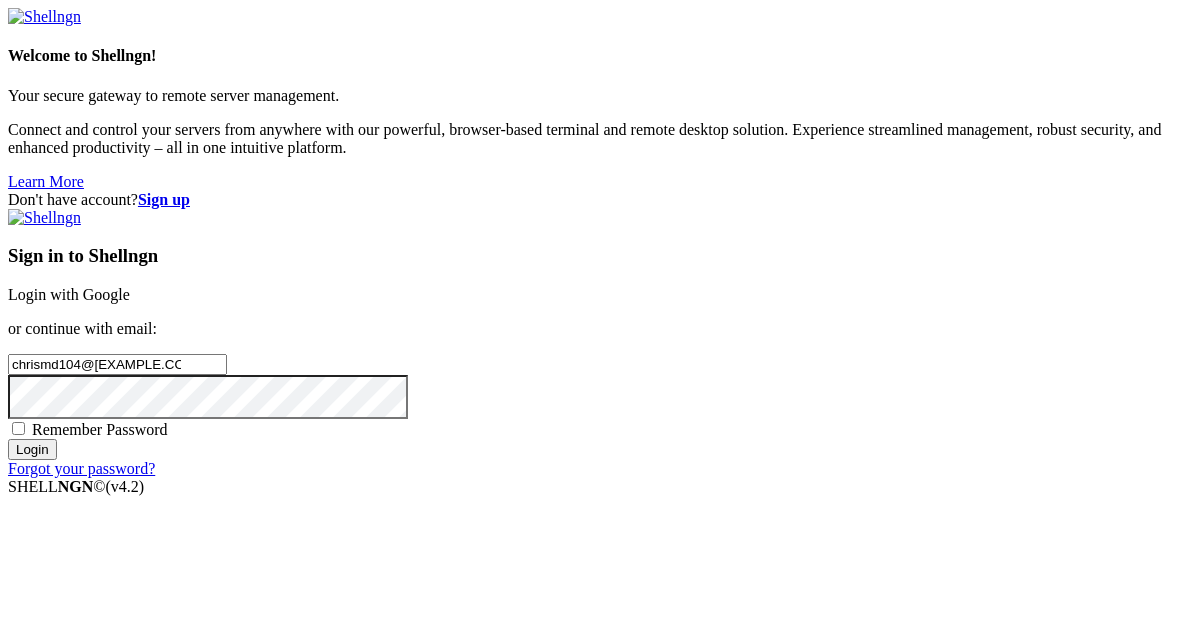 click on "Login" at bounding box center (32, 449) 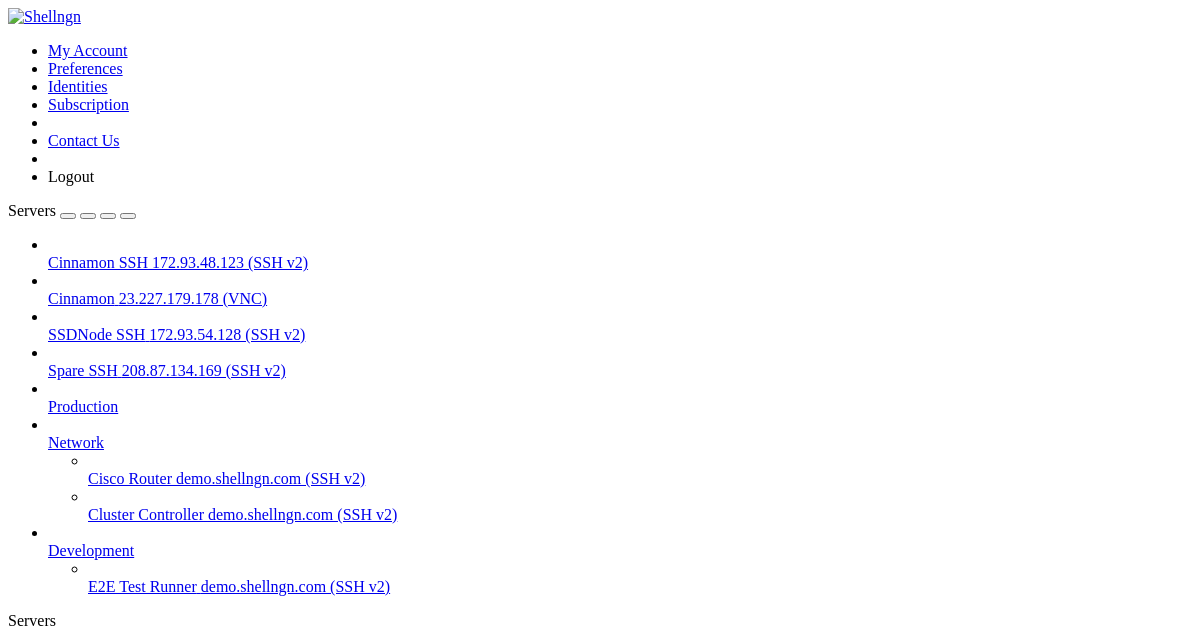 click on "Cinnamon" at bounding box center (81, 298) 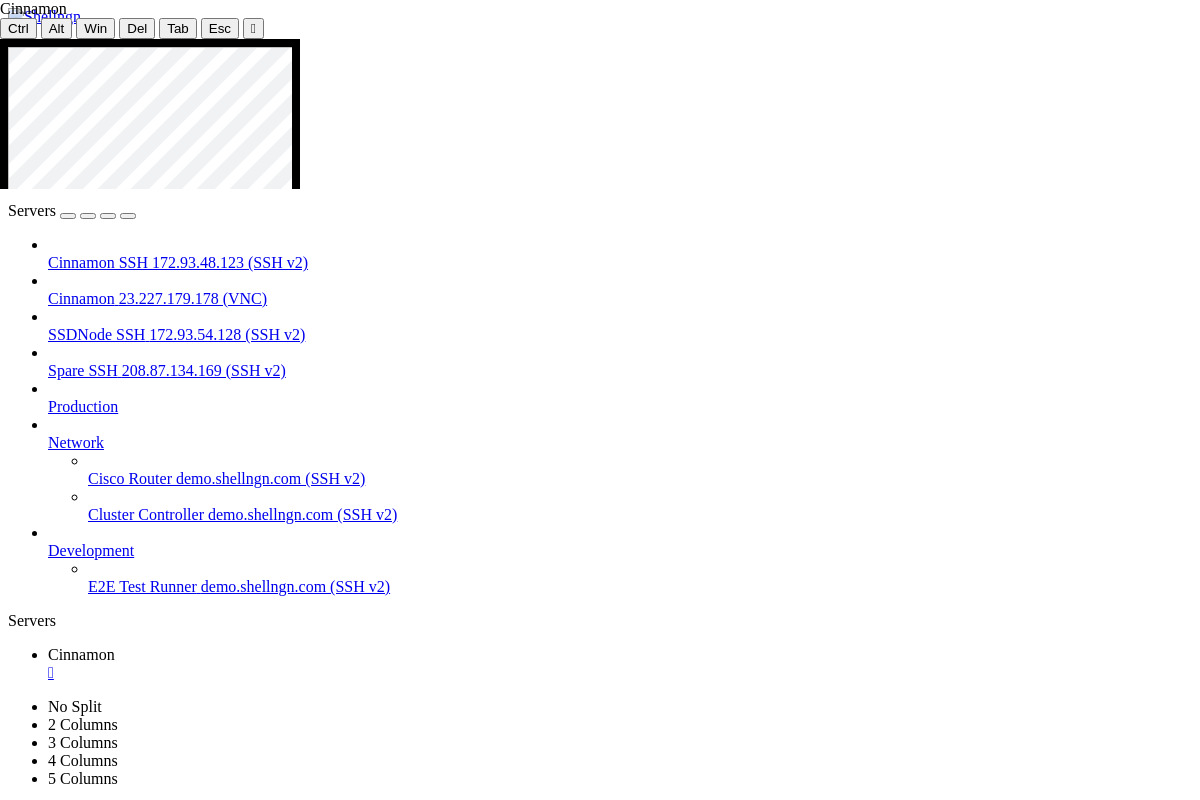 click at bounding box center (608, 1222) 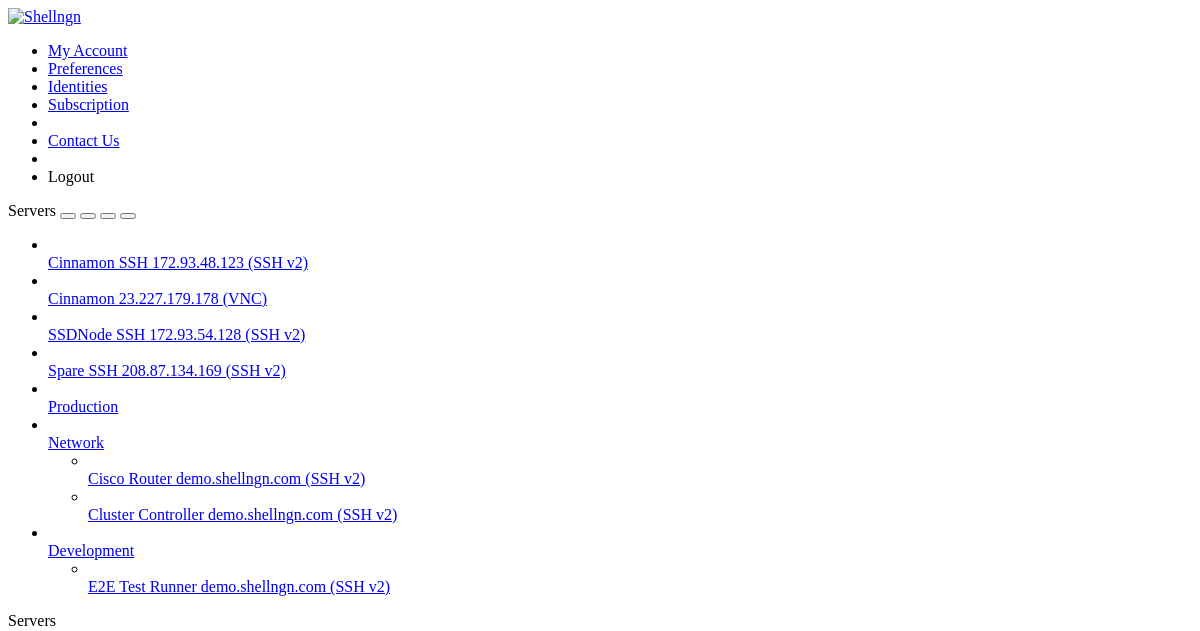 click on "" at bounding box center [620, 673] 